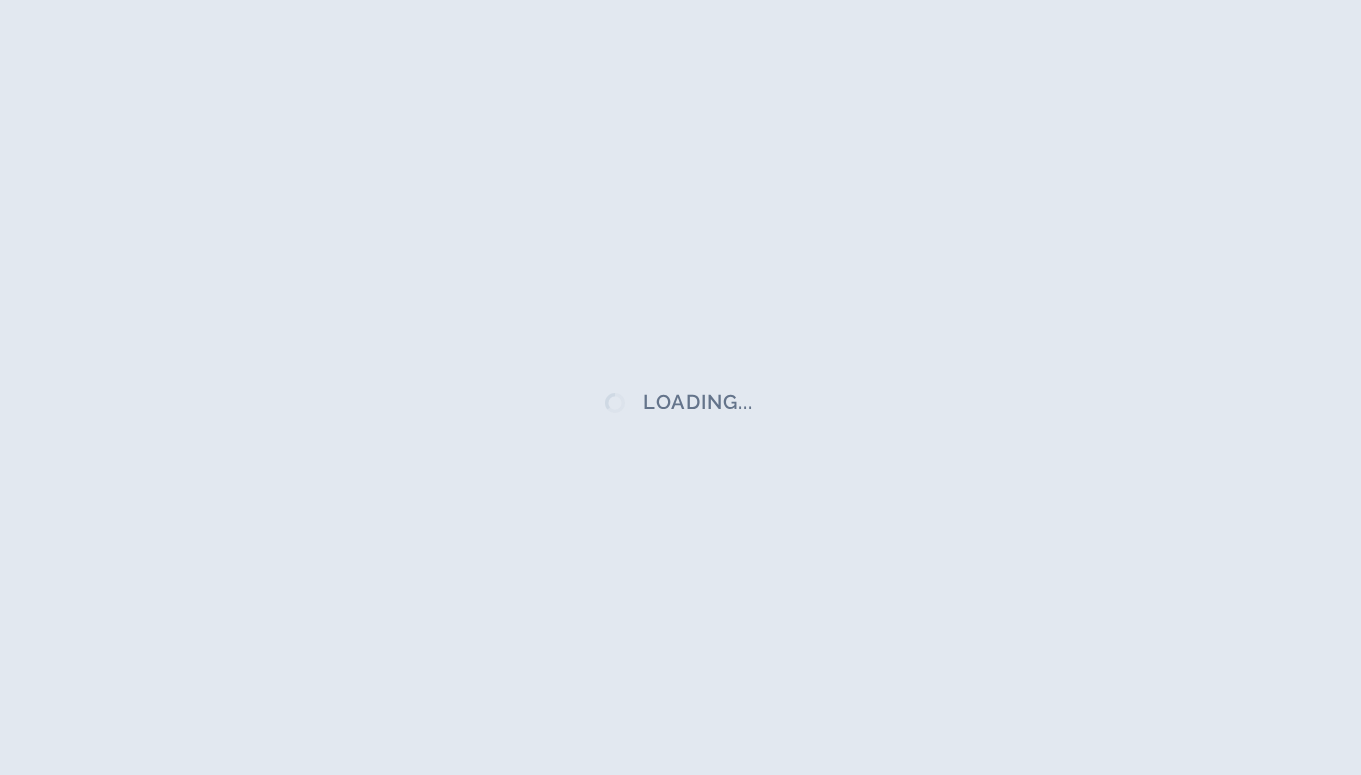 scroll, scrollTop: 66, scrollLeft: 0, axis: vertical 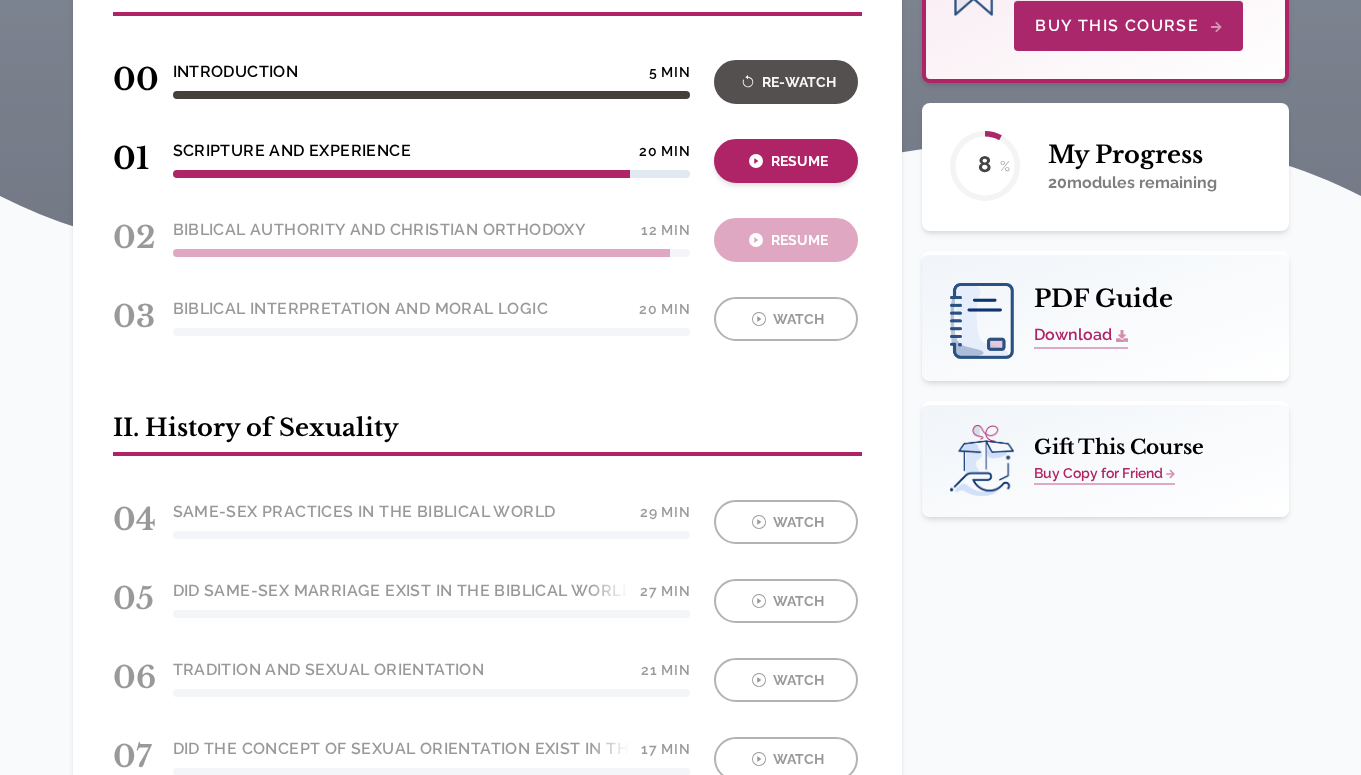 click on "Resume" at bounding box center (786, 161) 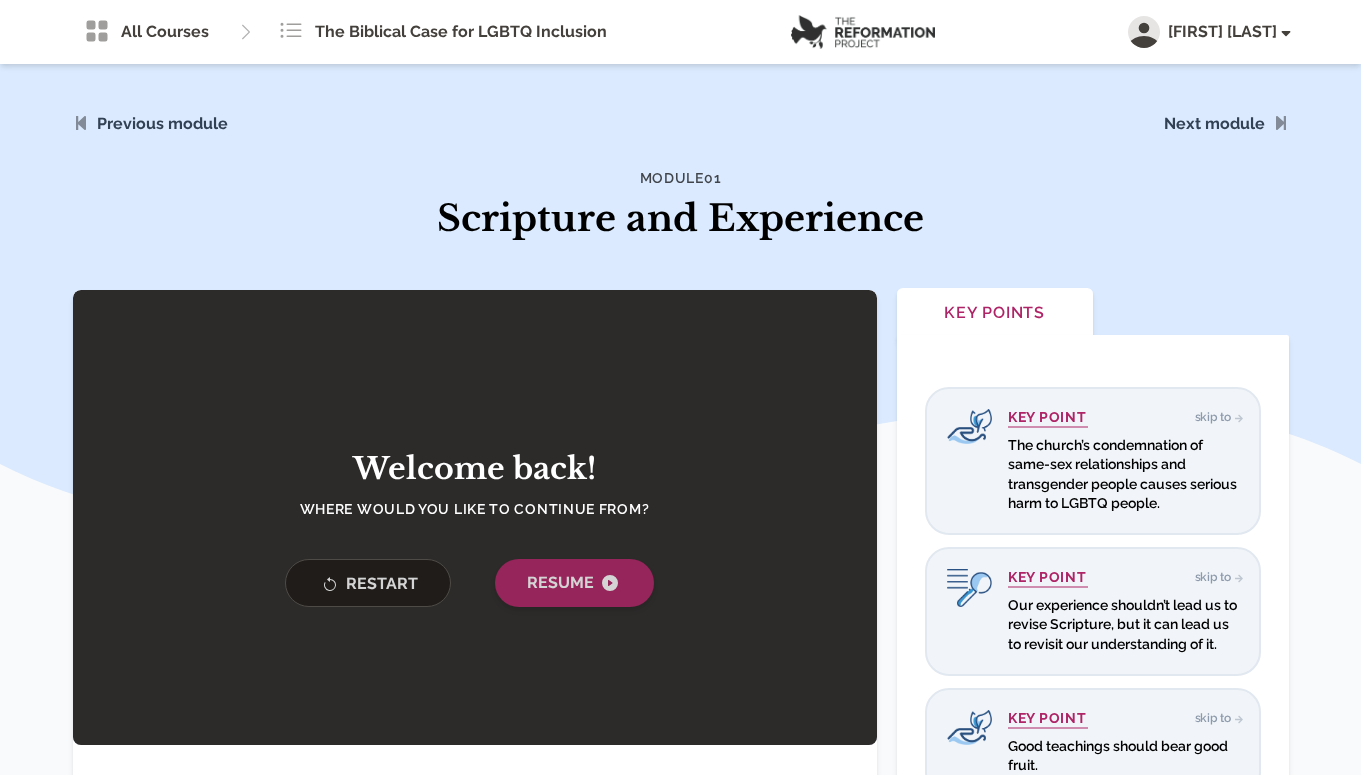 click at bounding box center (610, 583) 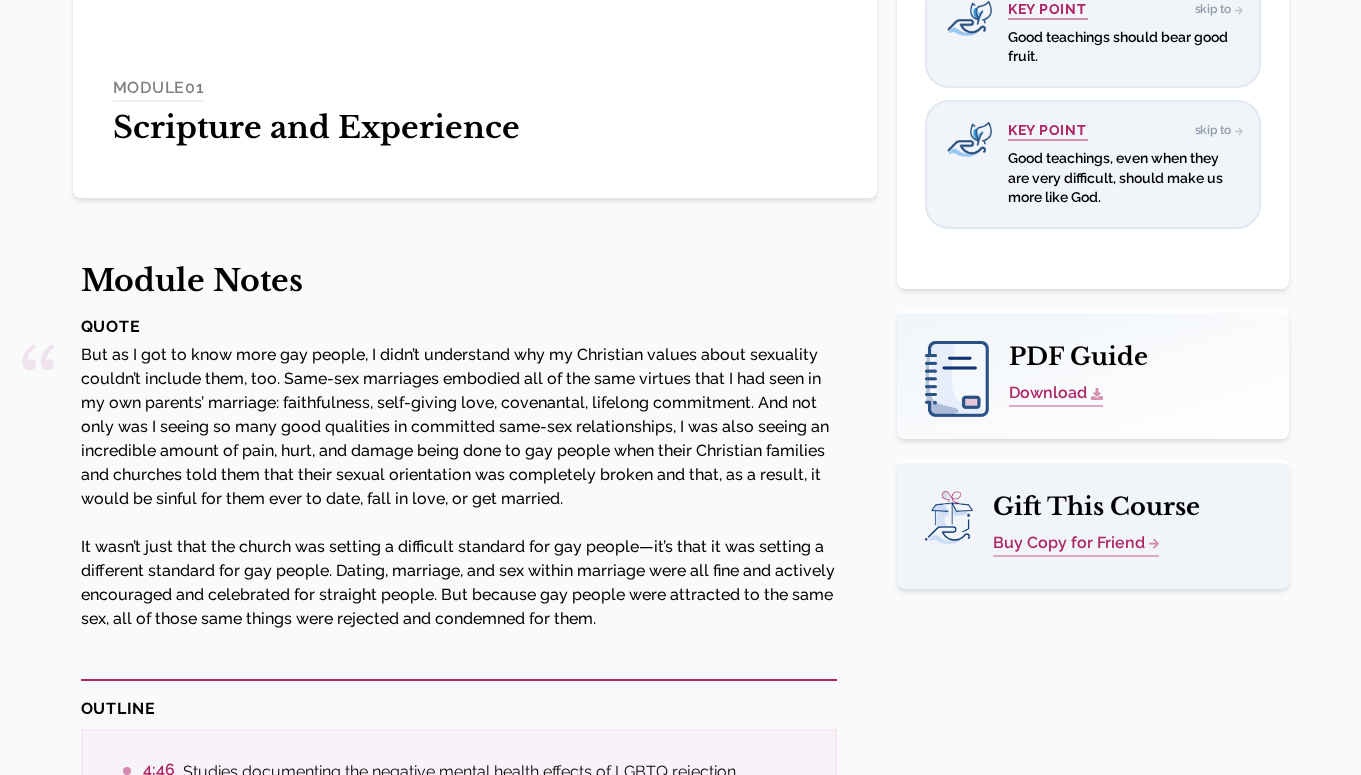 scroll, scrollTop: 0, scrollLeft: 0, axis: both 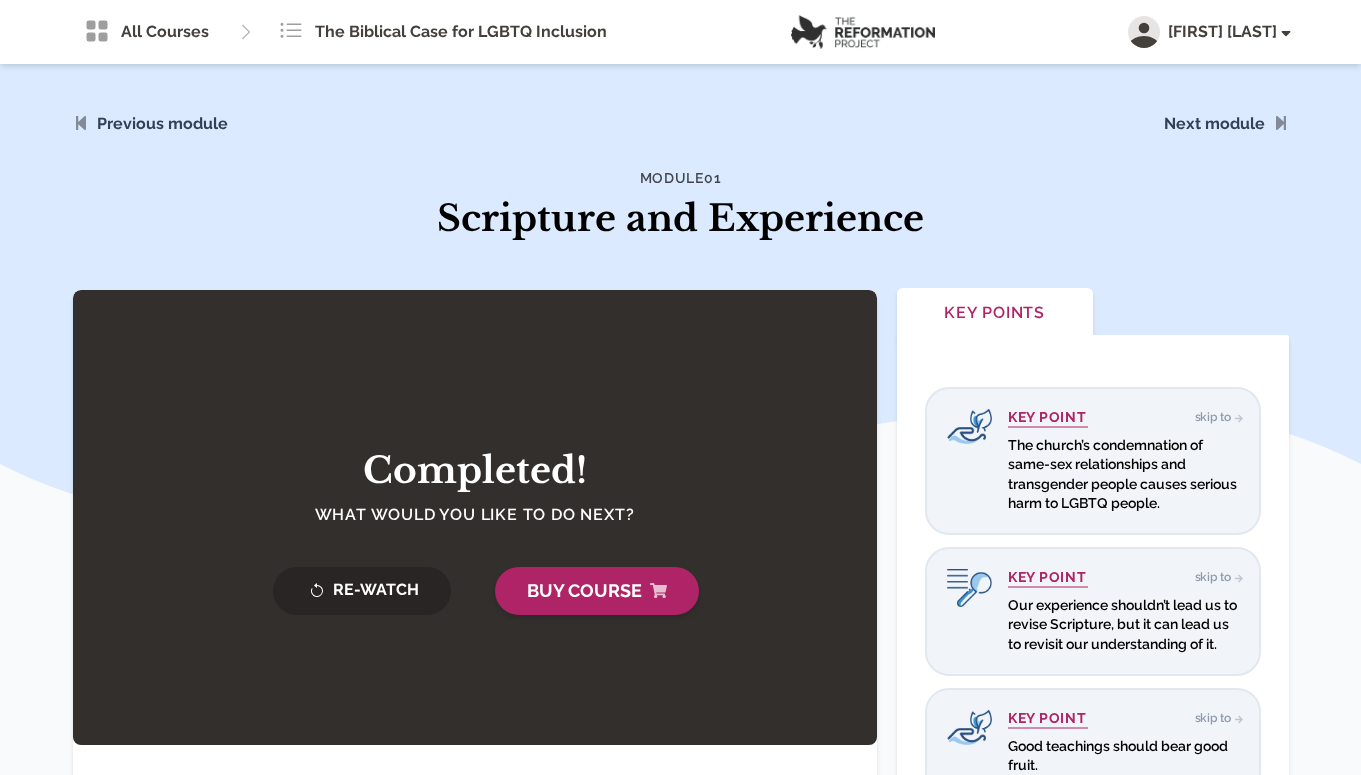 click on "Buy Course" at bounding box center (597, 591) 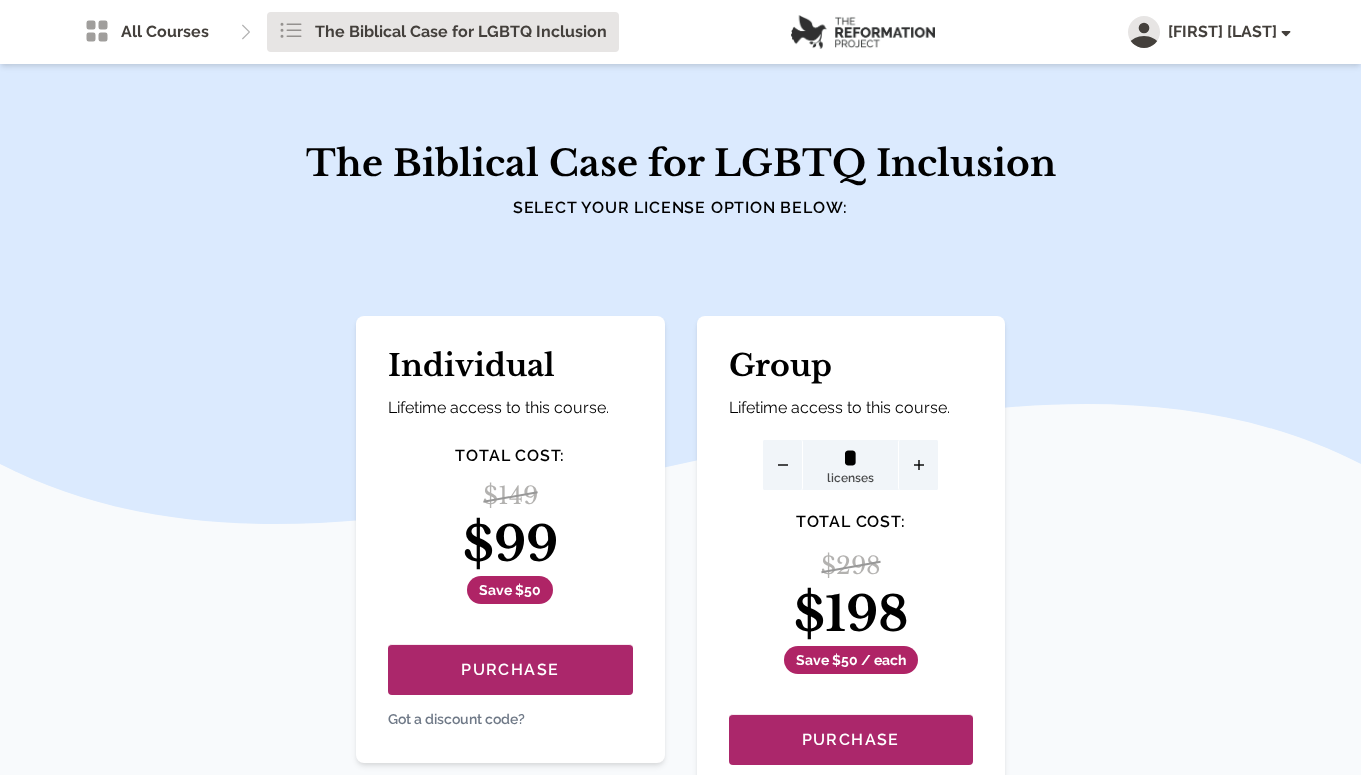 click at bounding box center (290, 30) 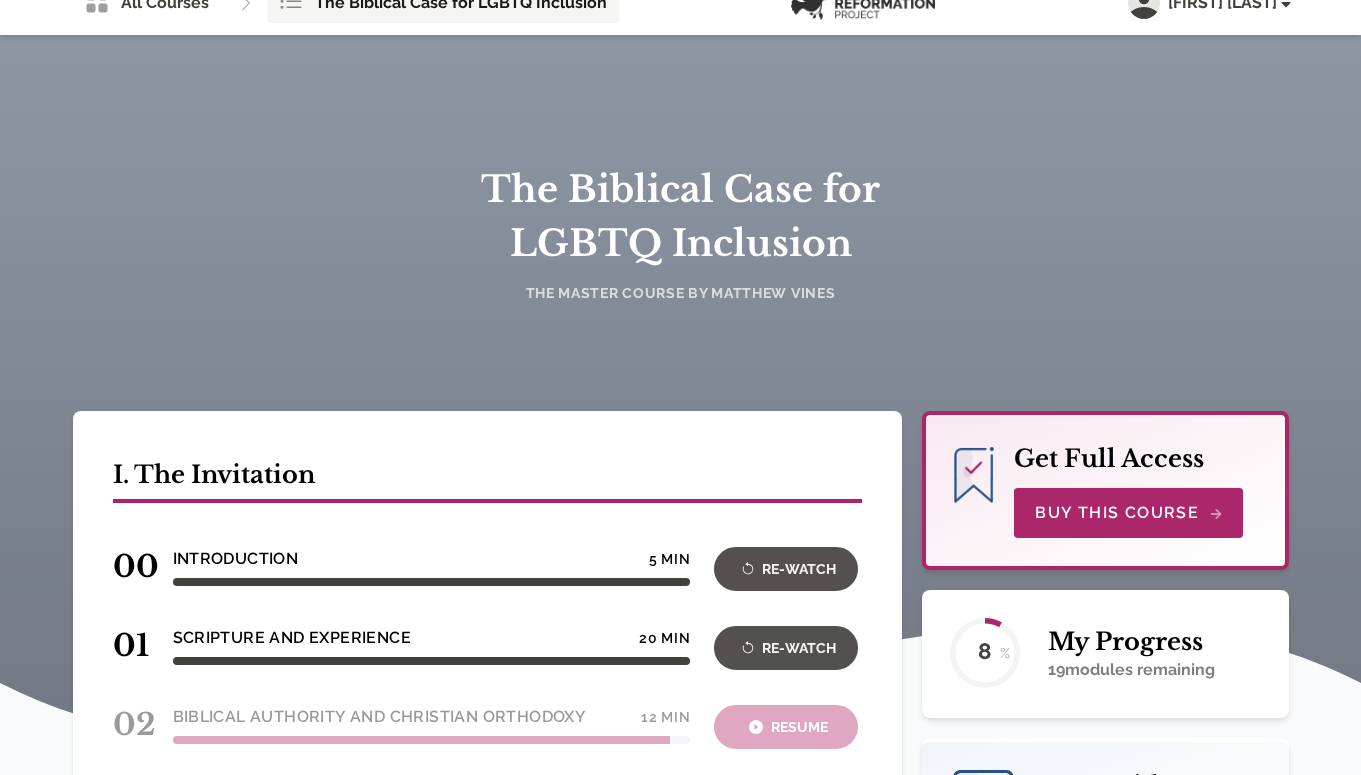 scroll, scrollTop: 0, scrollLeft: 0, axis: both 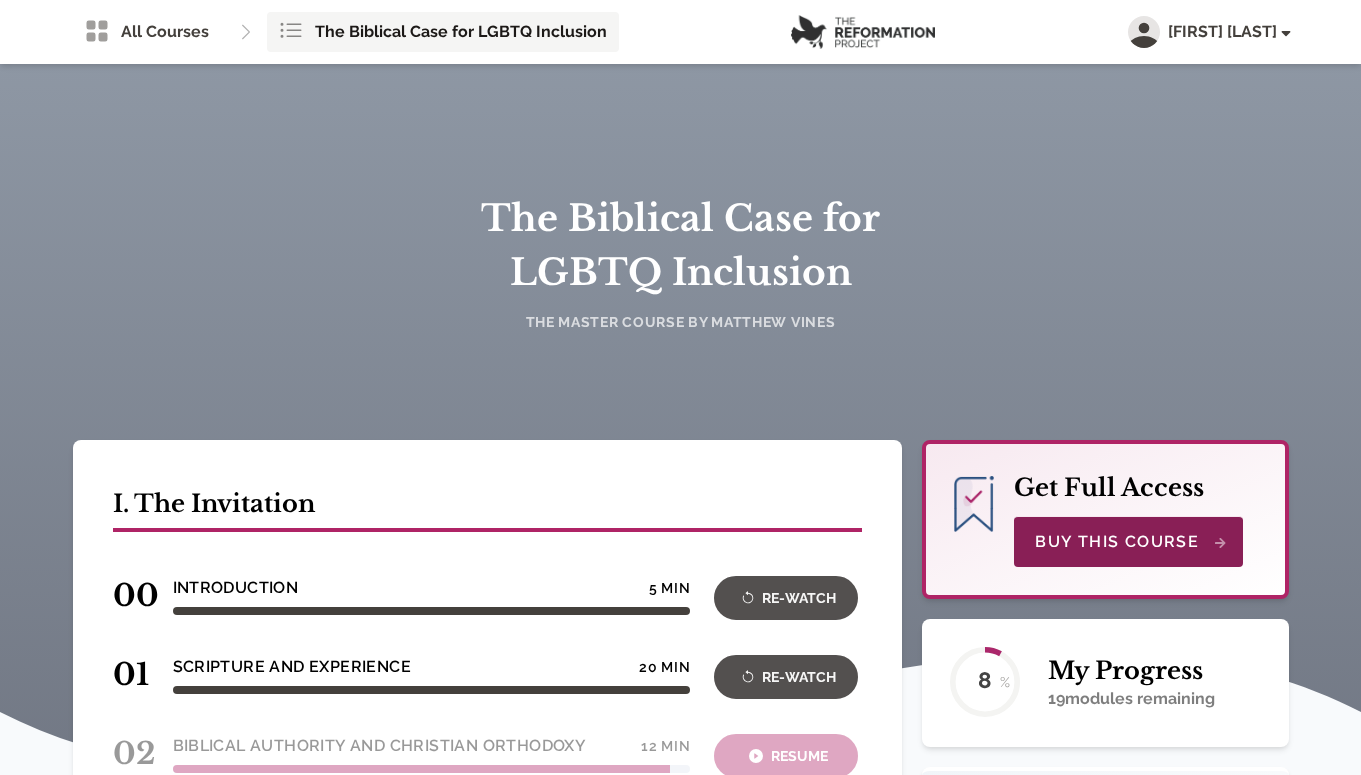 click on "Buy This Course" at bounding box center (1128, 542) 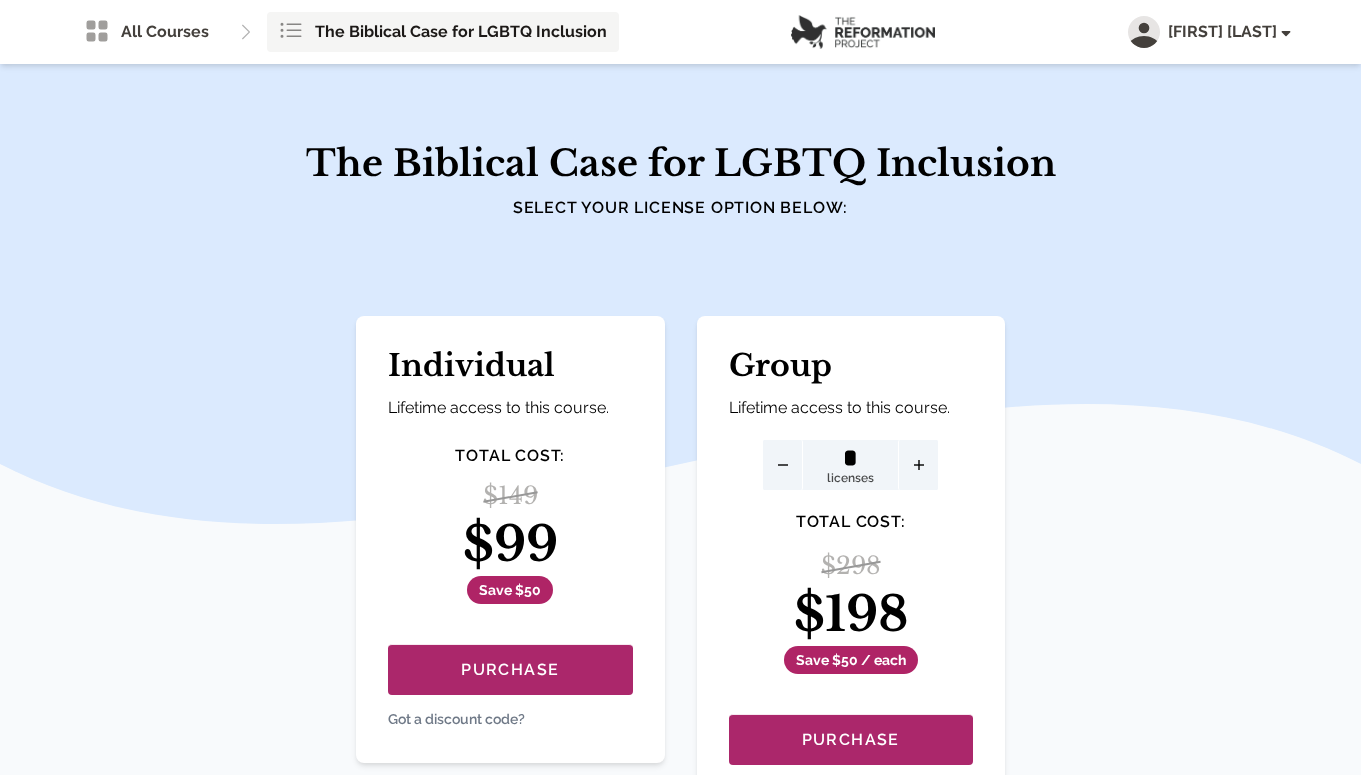 scroll, scrollTop: 0, scrollLeft: 0, axis: both 